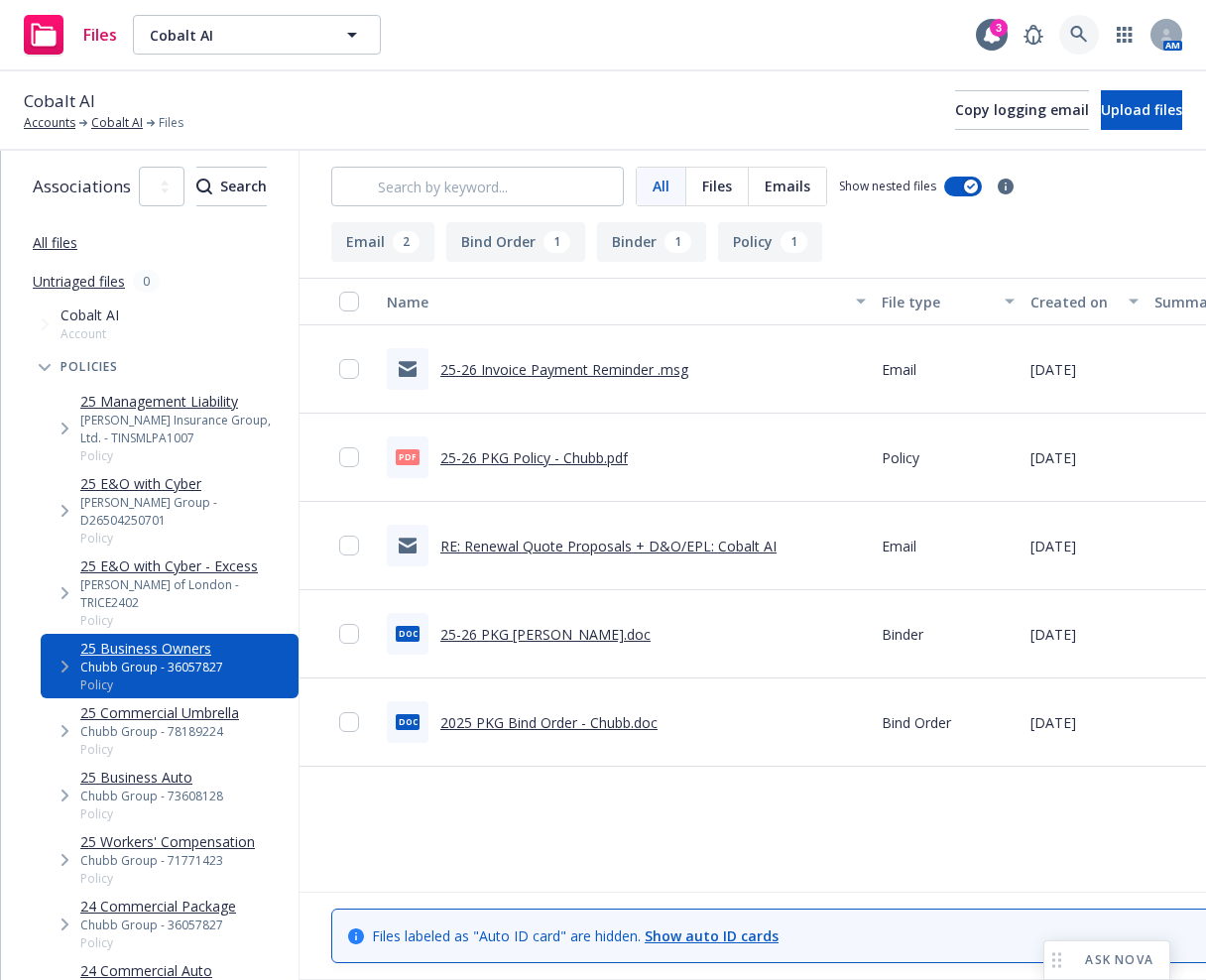 scroll, scrollTop: 0, scrollLeft: 0, axis: both 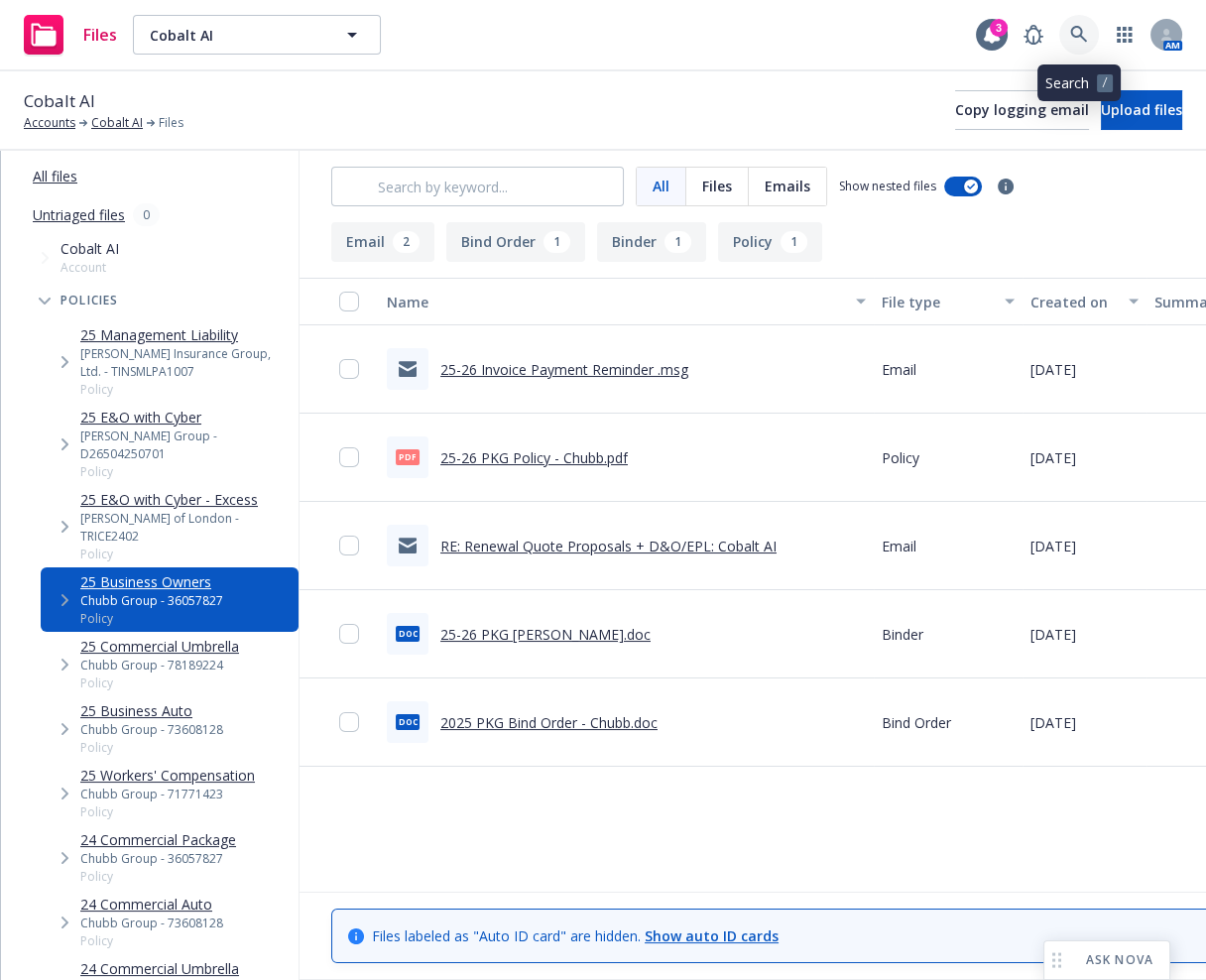 click 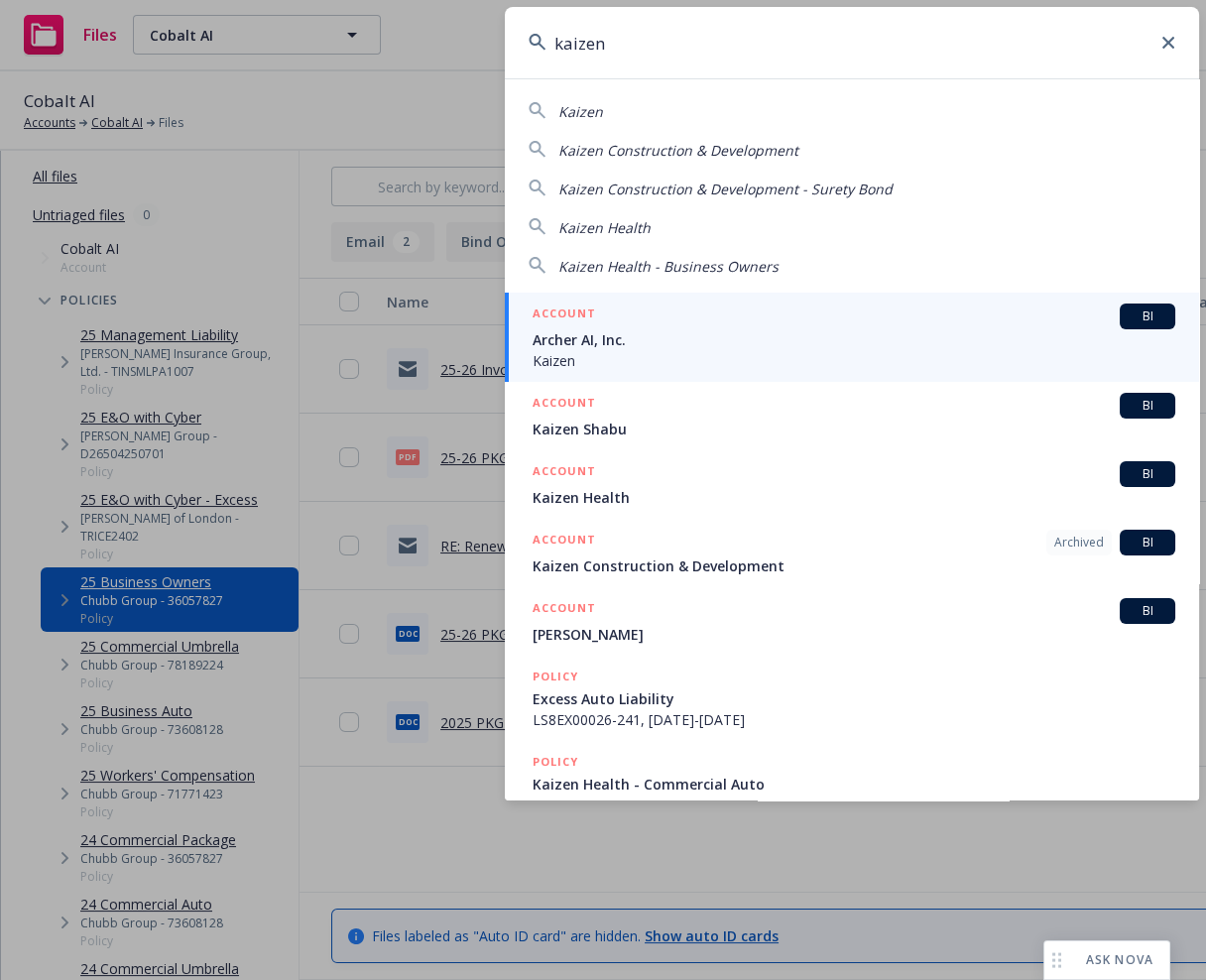 type on "kaizen" 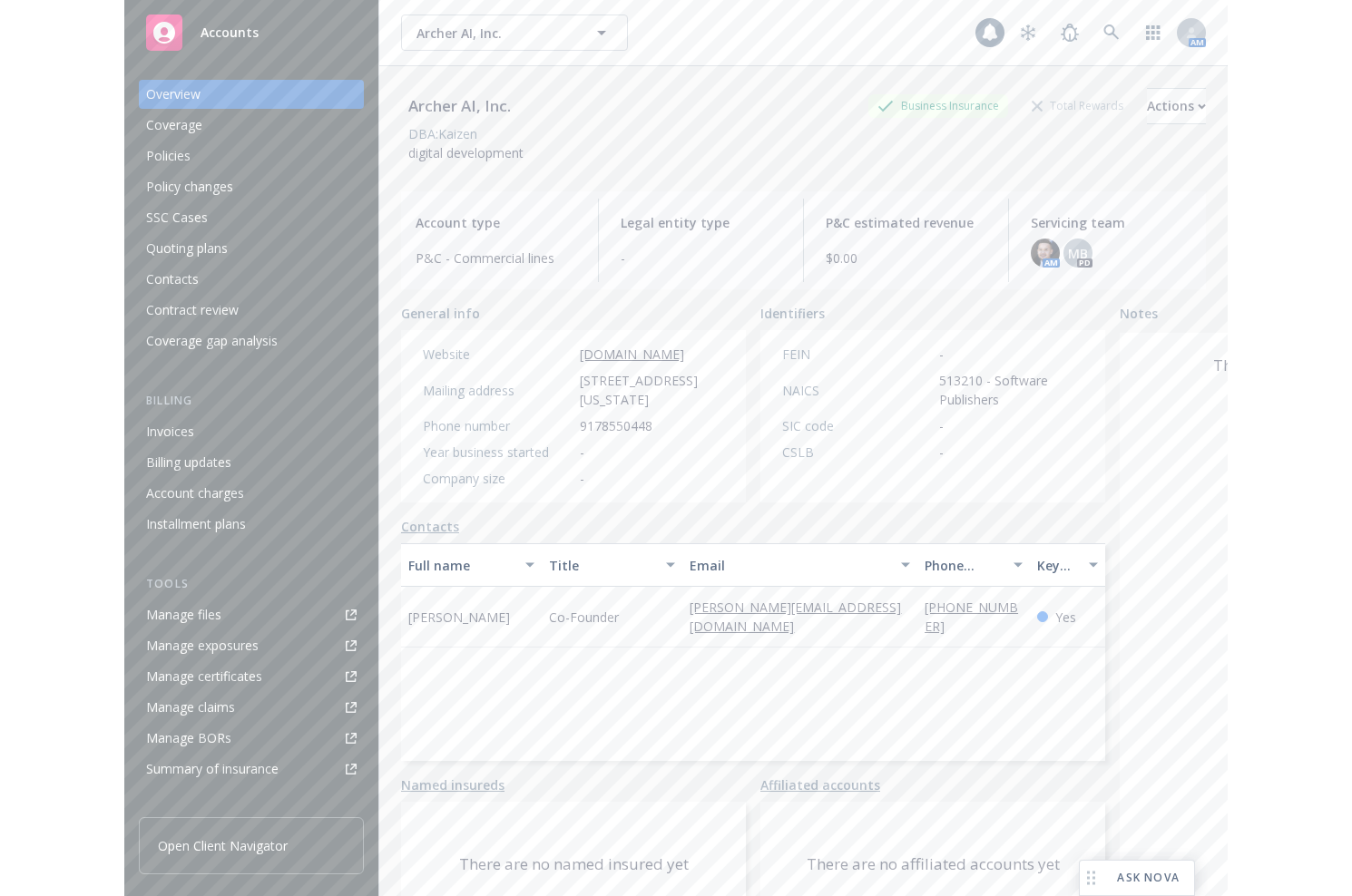 scroll, scrollTop: 0, scrollLeft: 0, axis: both 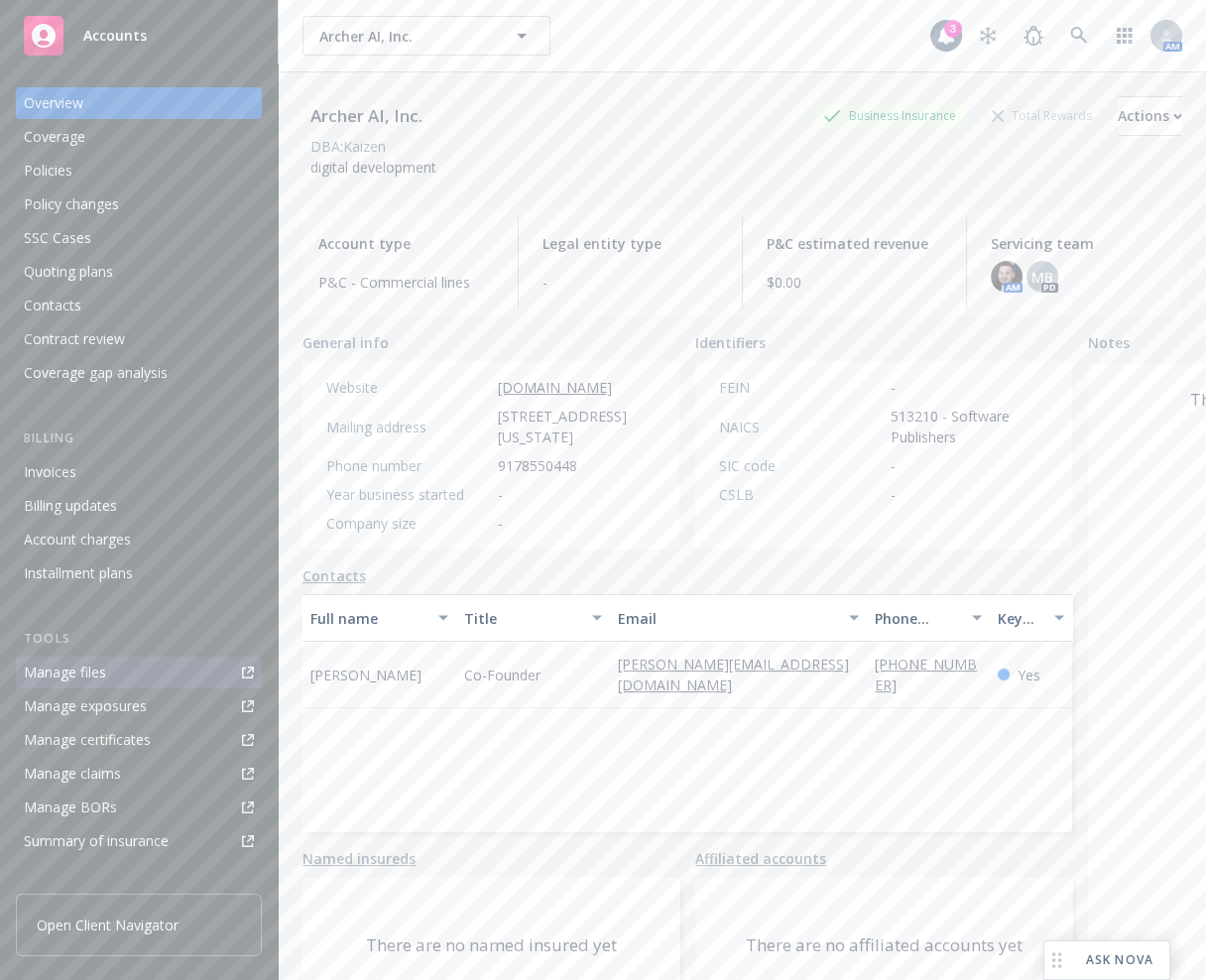 click on "Manage files" at bounding box center [64, 673] 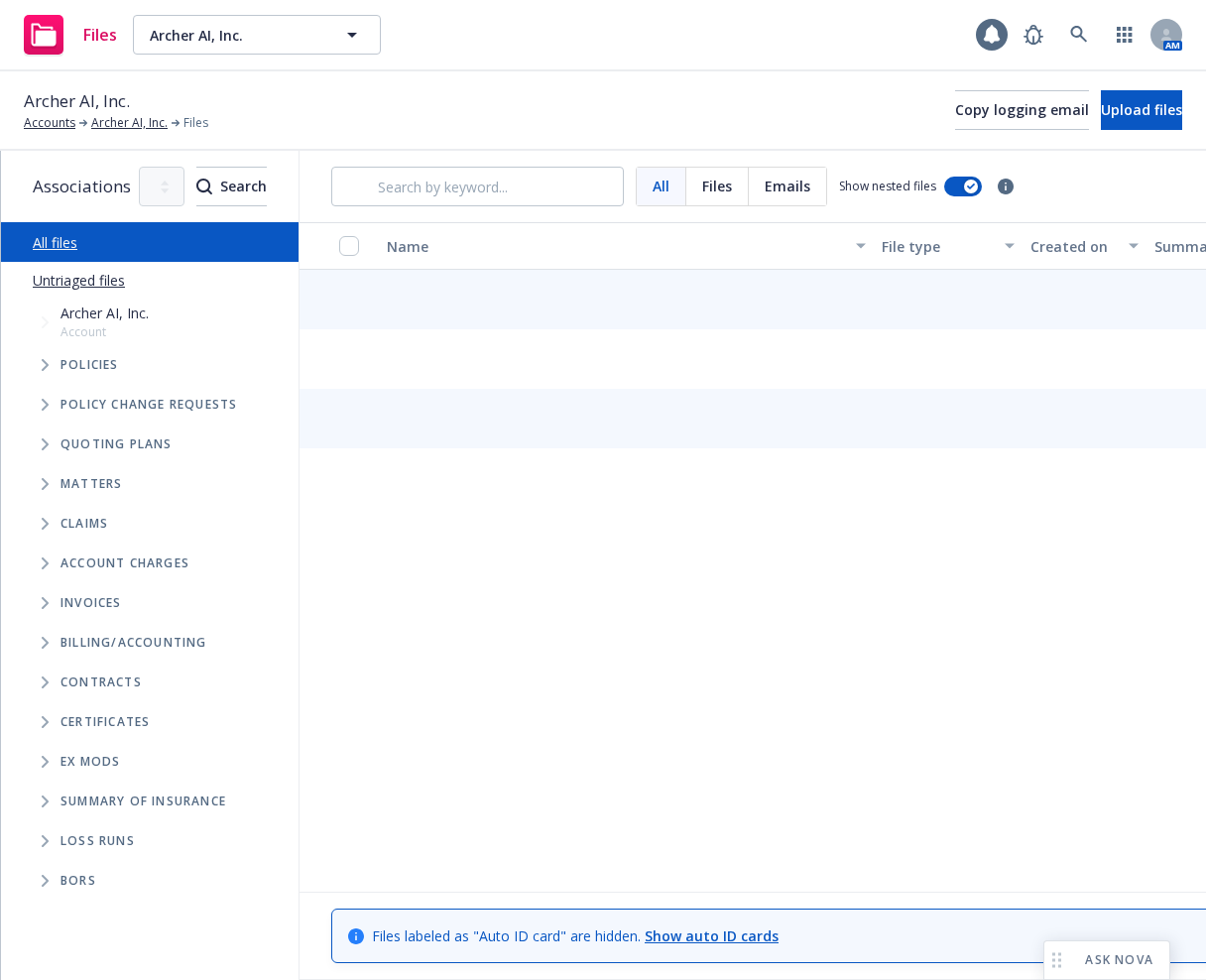scroll, scrollTop: 0, scrollLeft: 0, axis: both 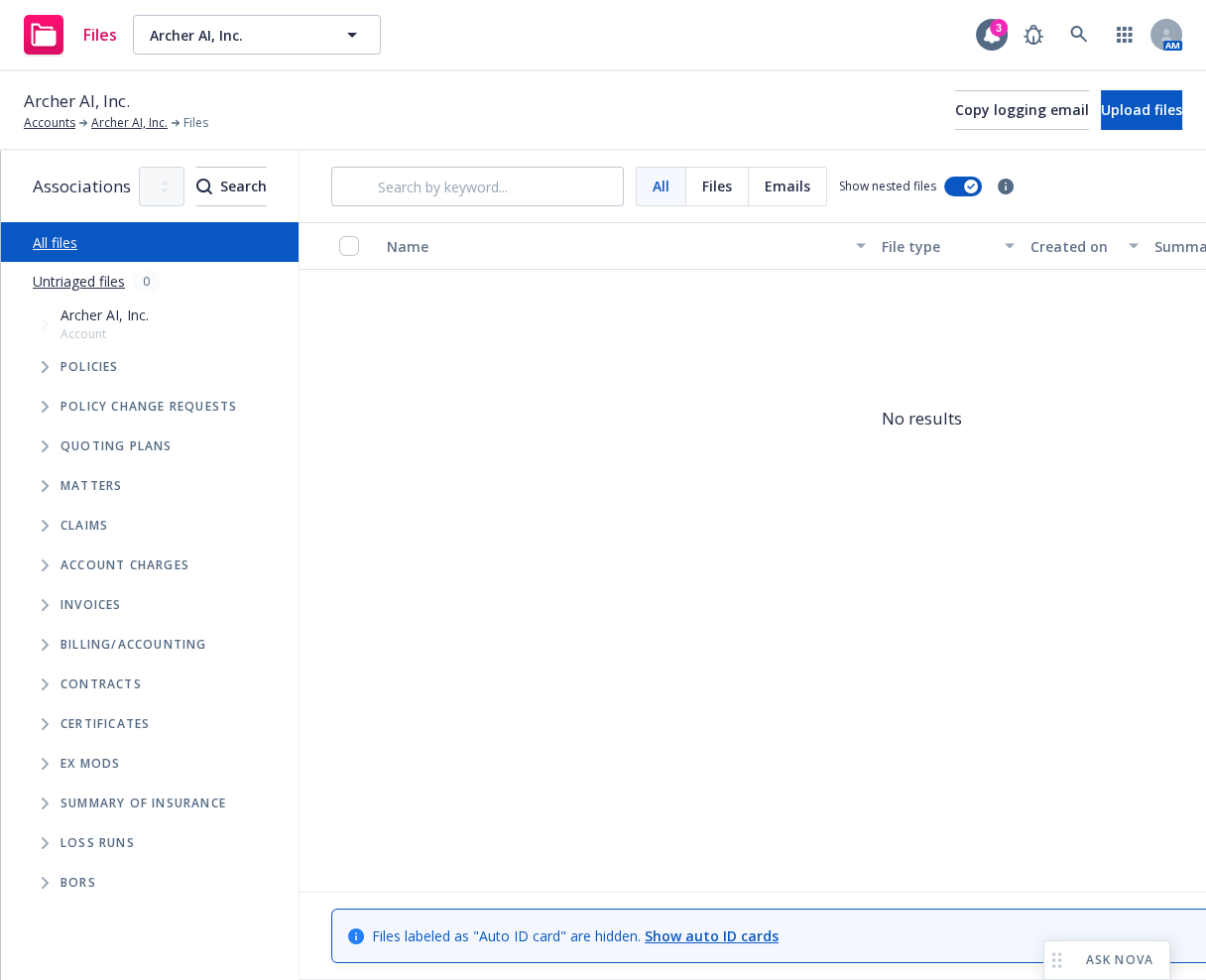 click at bounding box center [45, 446] 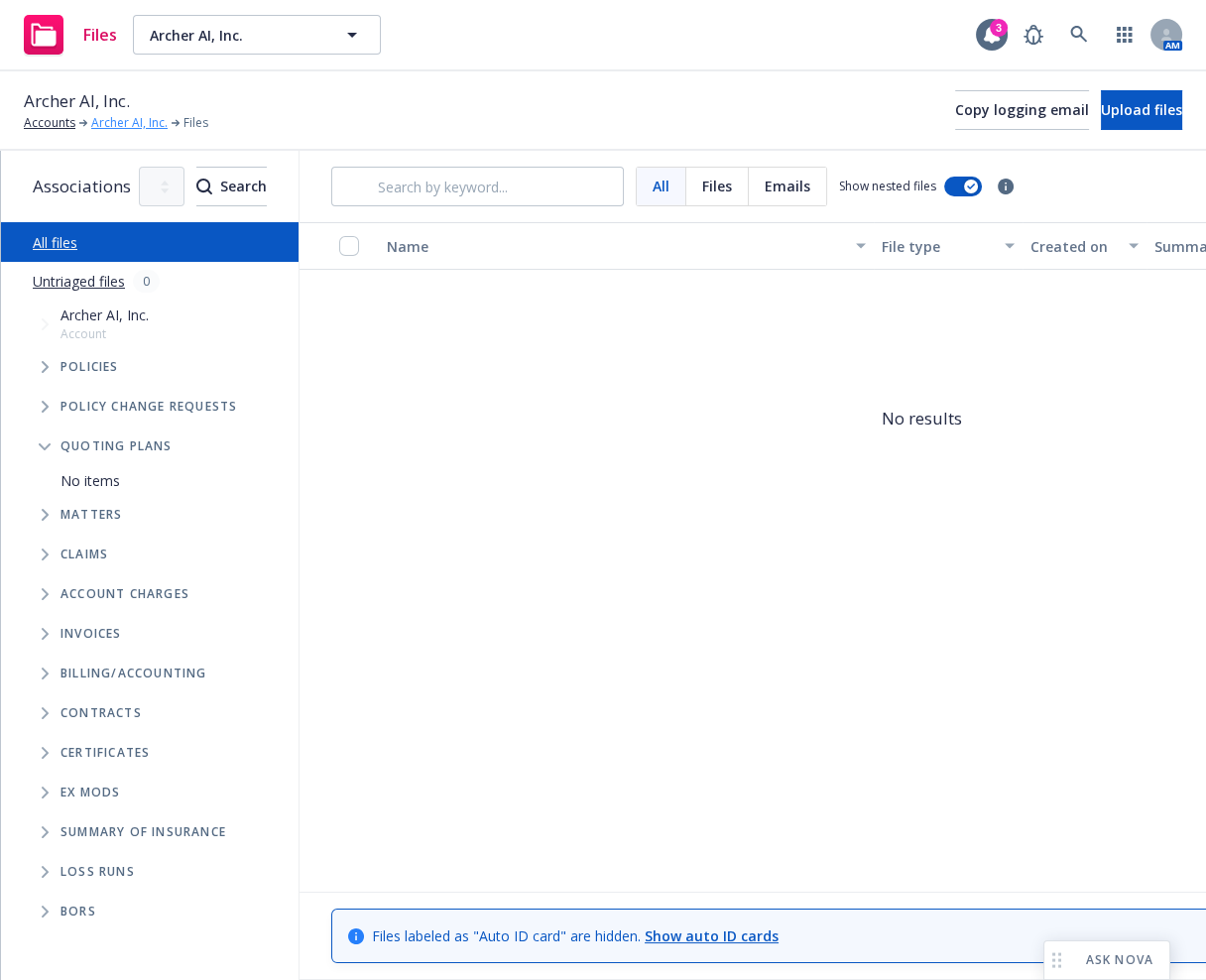 click on "Archer AI, Inc." at bounding box center [129, 123] 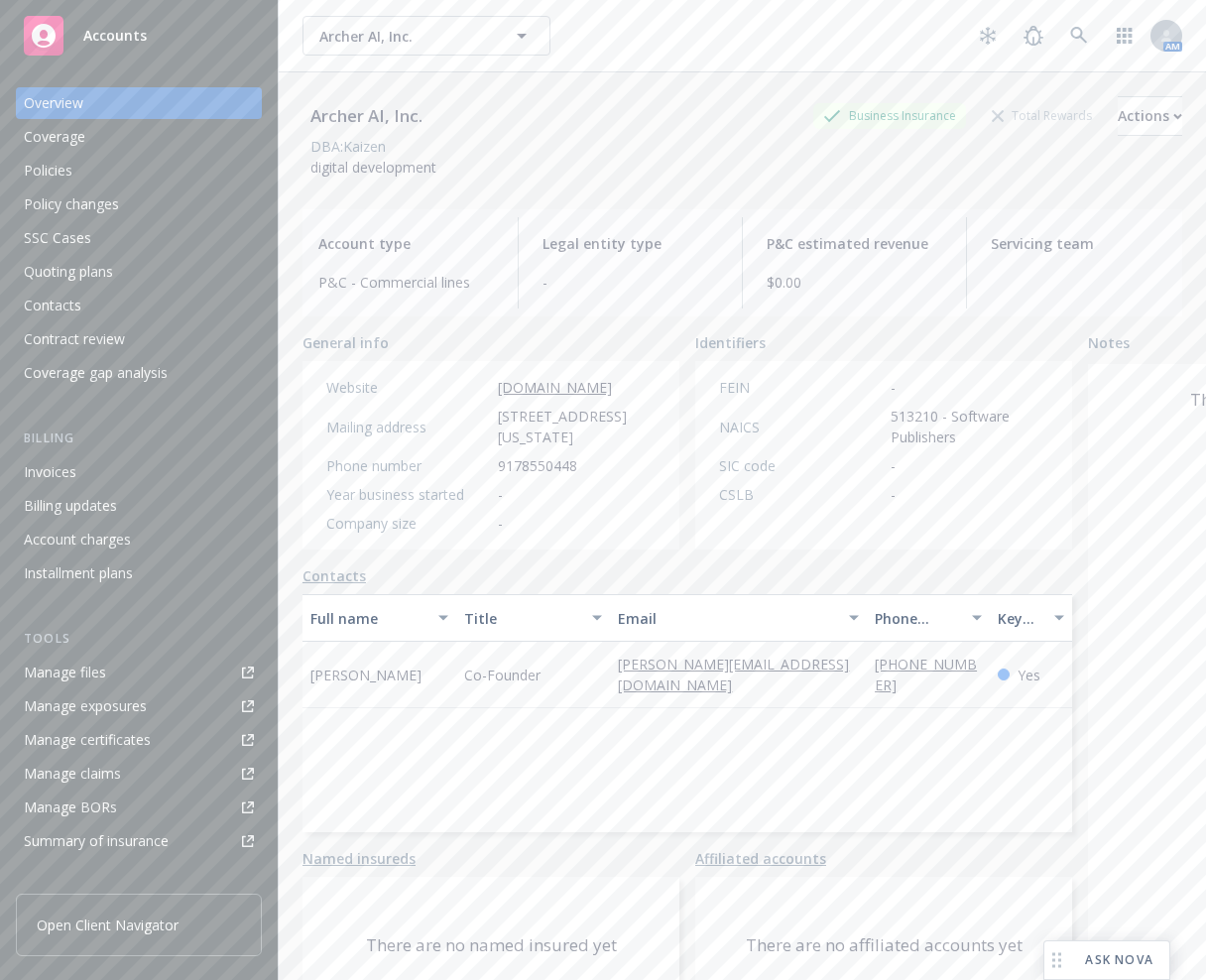 scroll, scrollTop: 0, scrollLeft: 0, axis: both 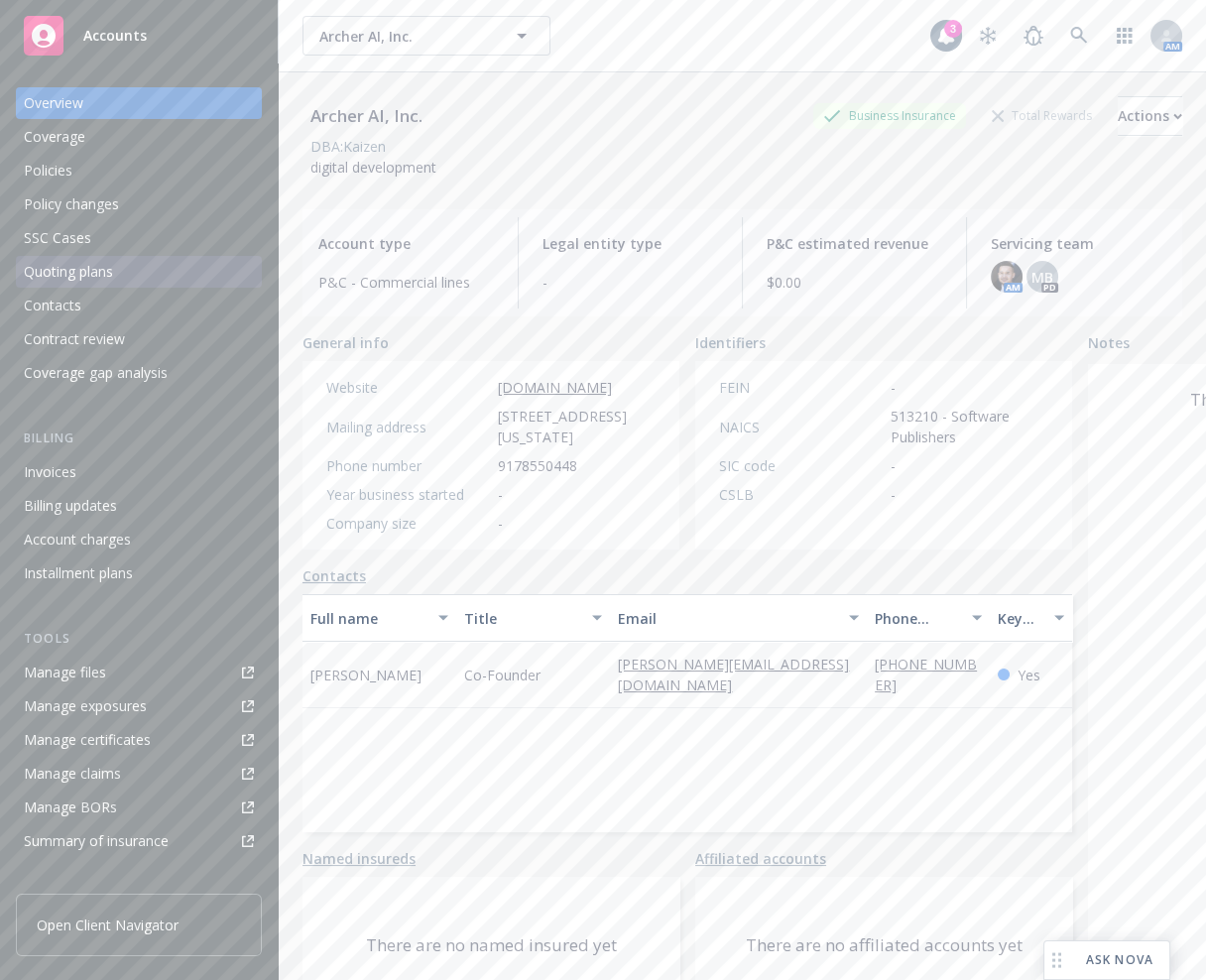 click on "Quoting plans" at bounding box center [139, 272] 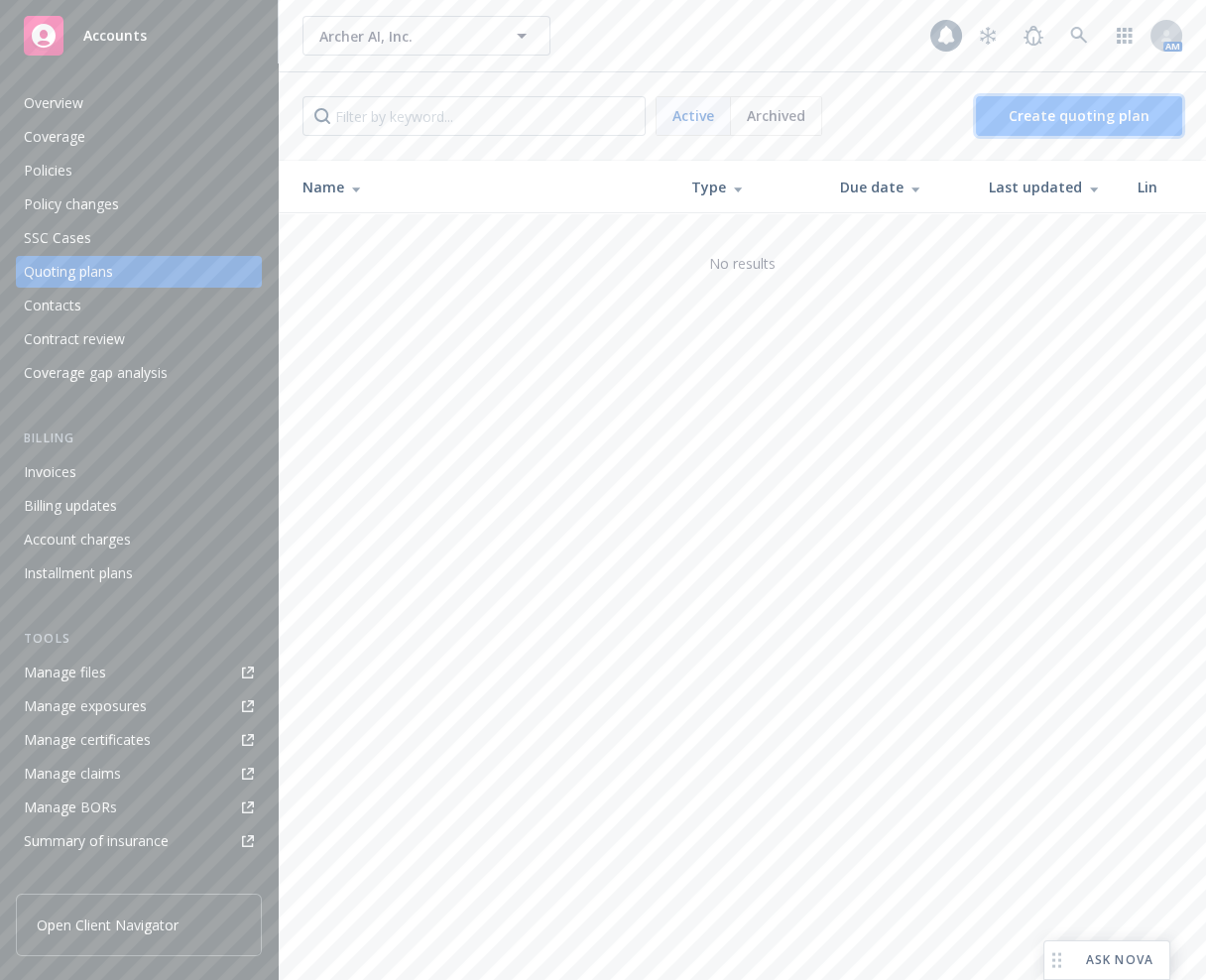 click on "Create quoting plan" at bounding box center (1079, 115) 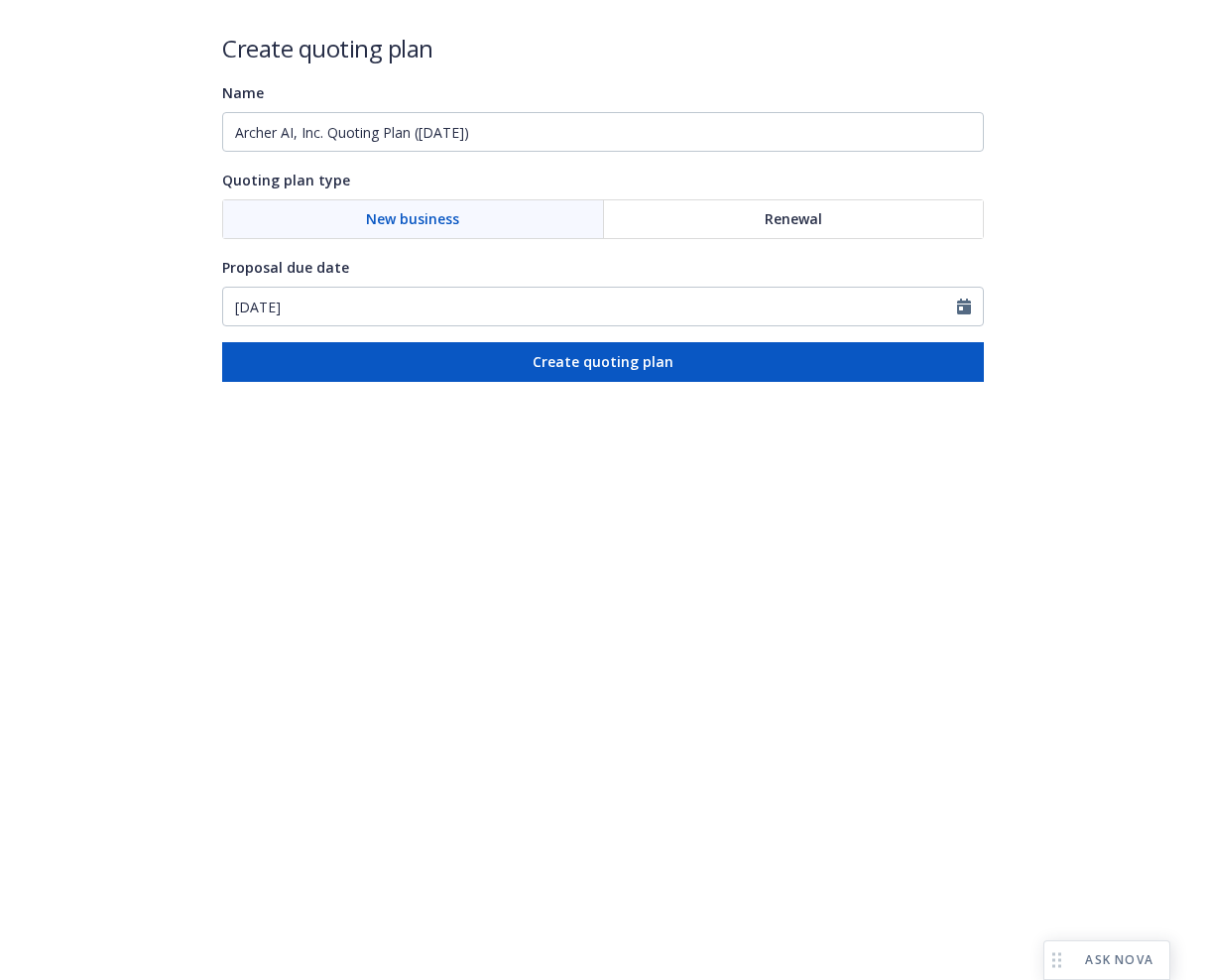 scroll, scrollTop: 0, scrollLeft: 0, axis: both 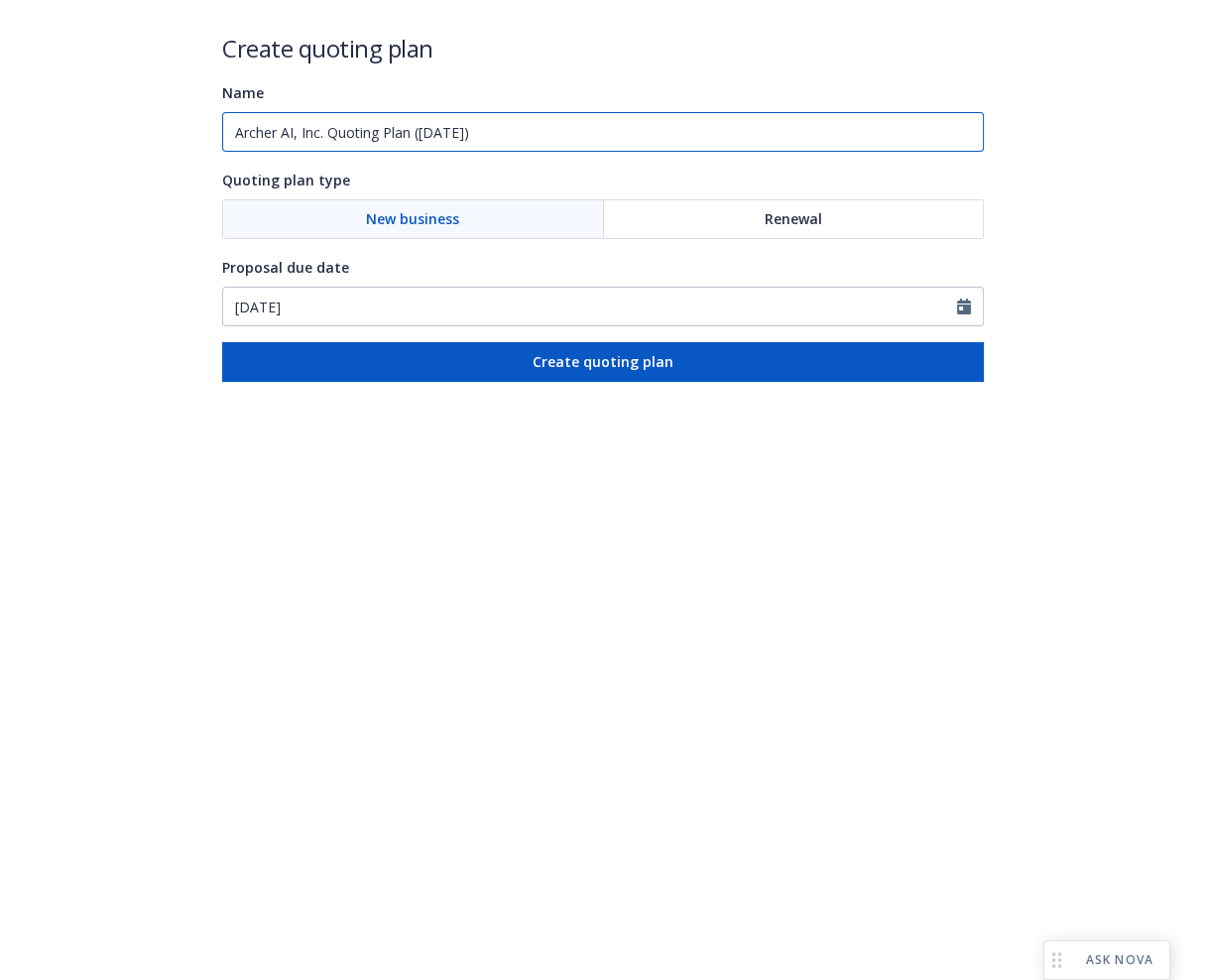 drag, startPoint x: 568, startPoint y: 146, endPoint x: -204, endPoint y: 37, distance: 779.657 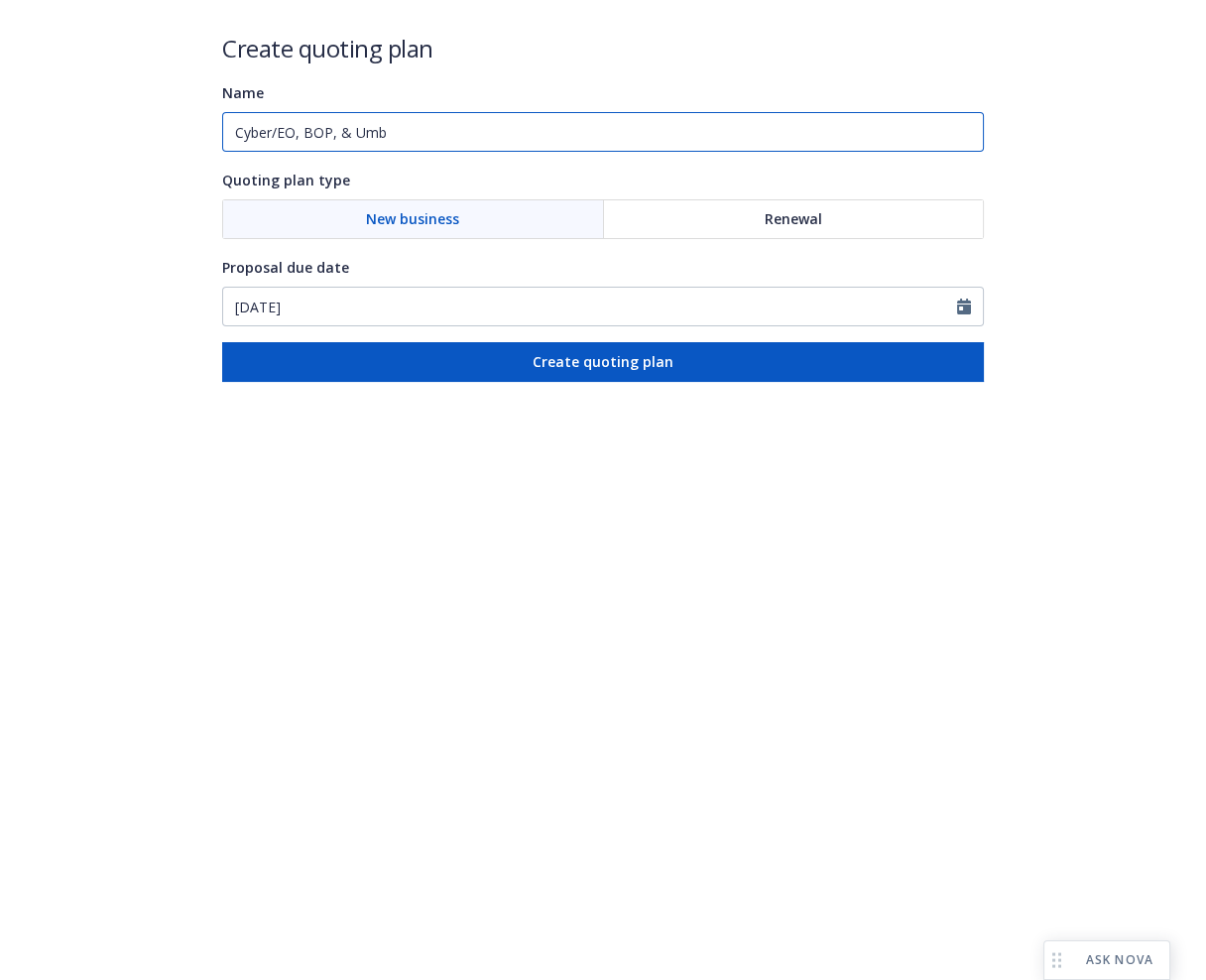 type on "Cyber/EO, BOP, & Umb" 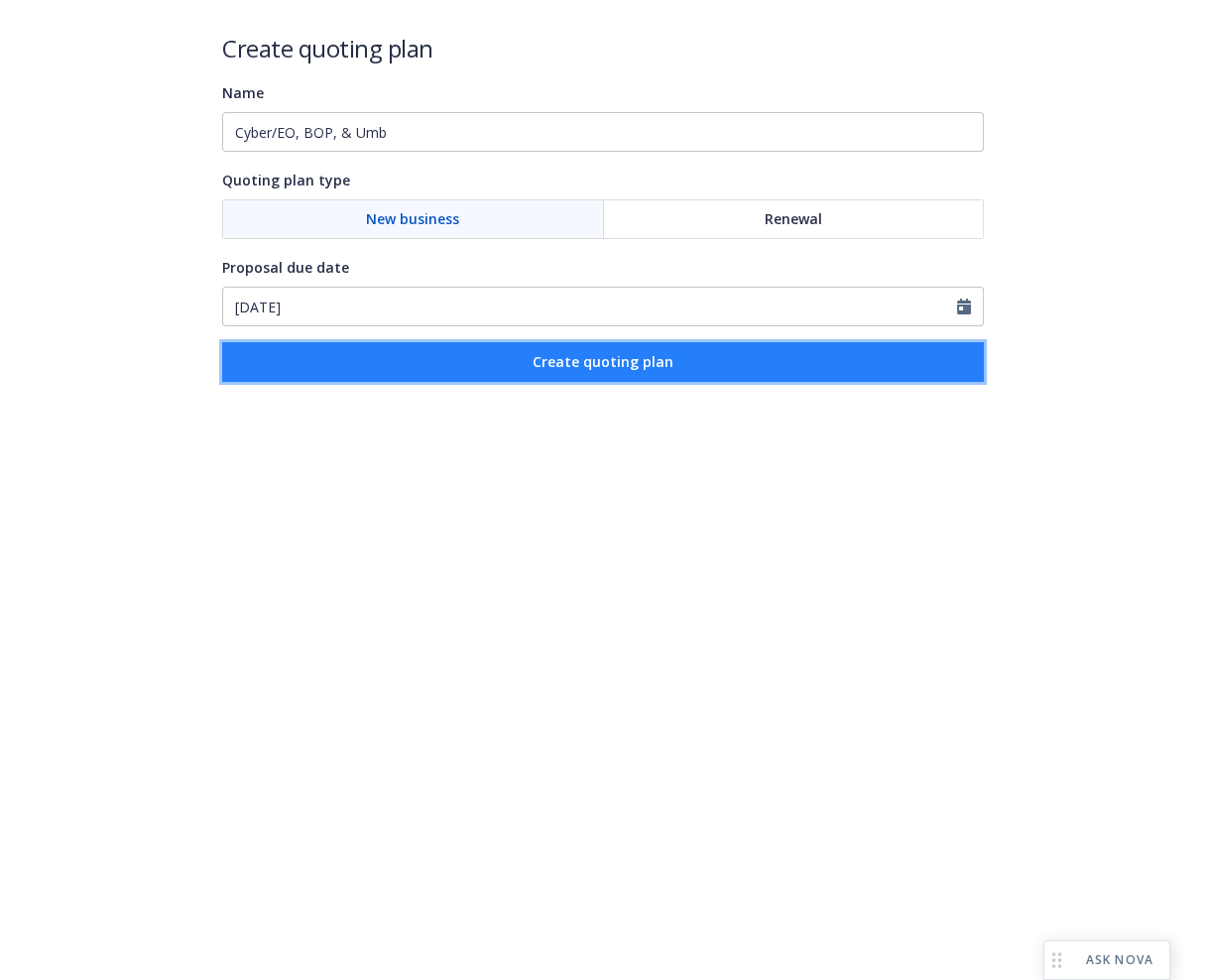 click on "Create quoting plan" at bounding box center (603, 361) 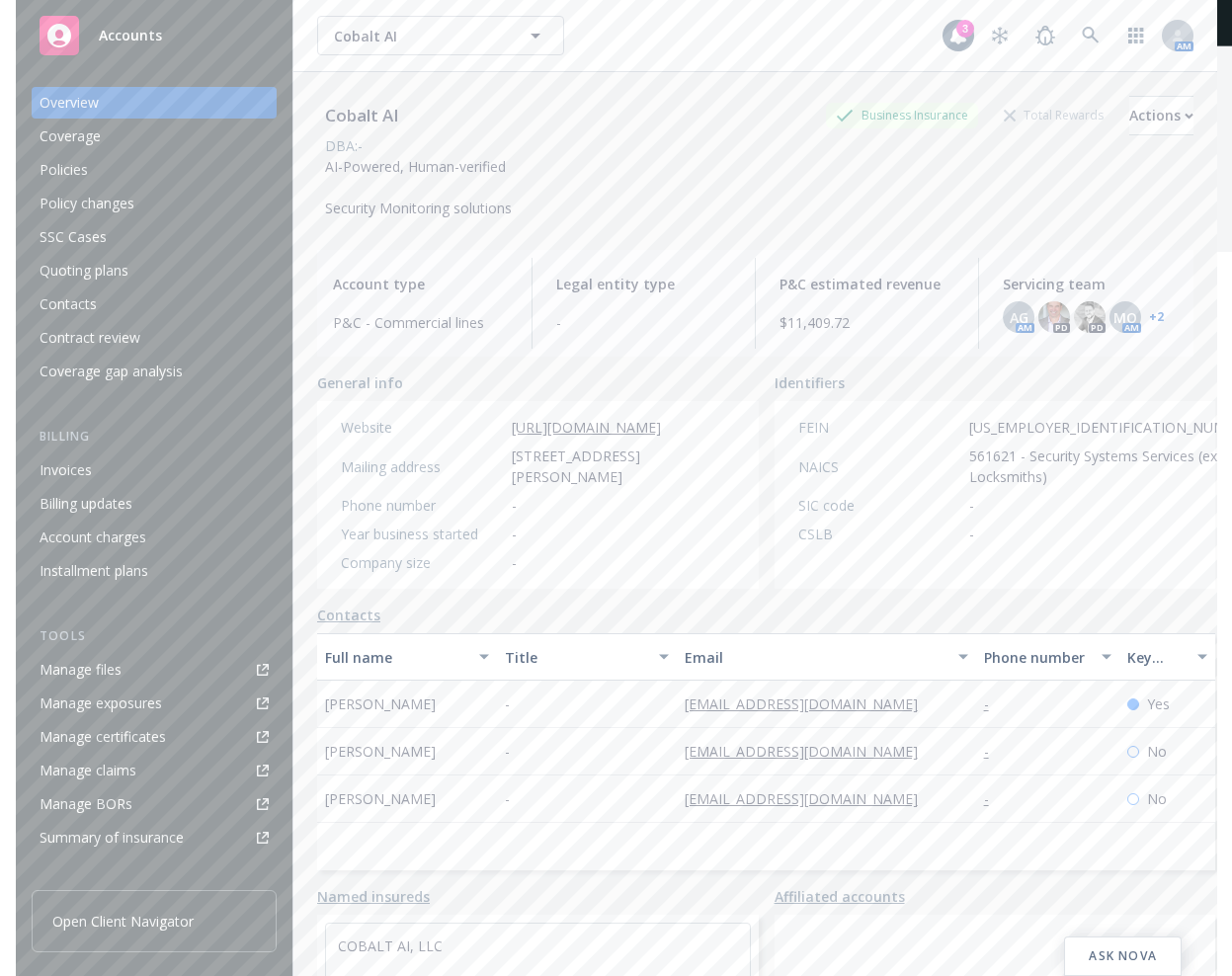 scroll, scrollTop: 0, scrollLeft: 0, axis: both 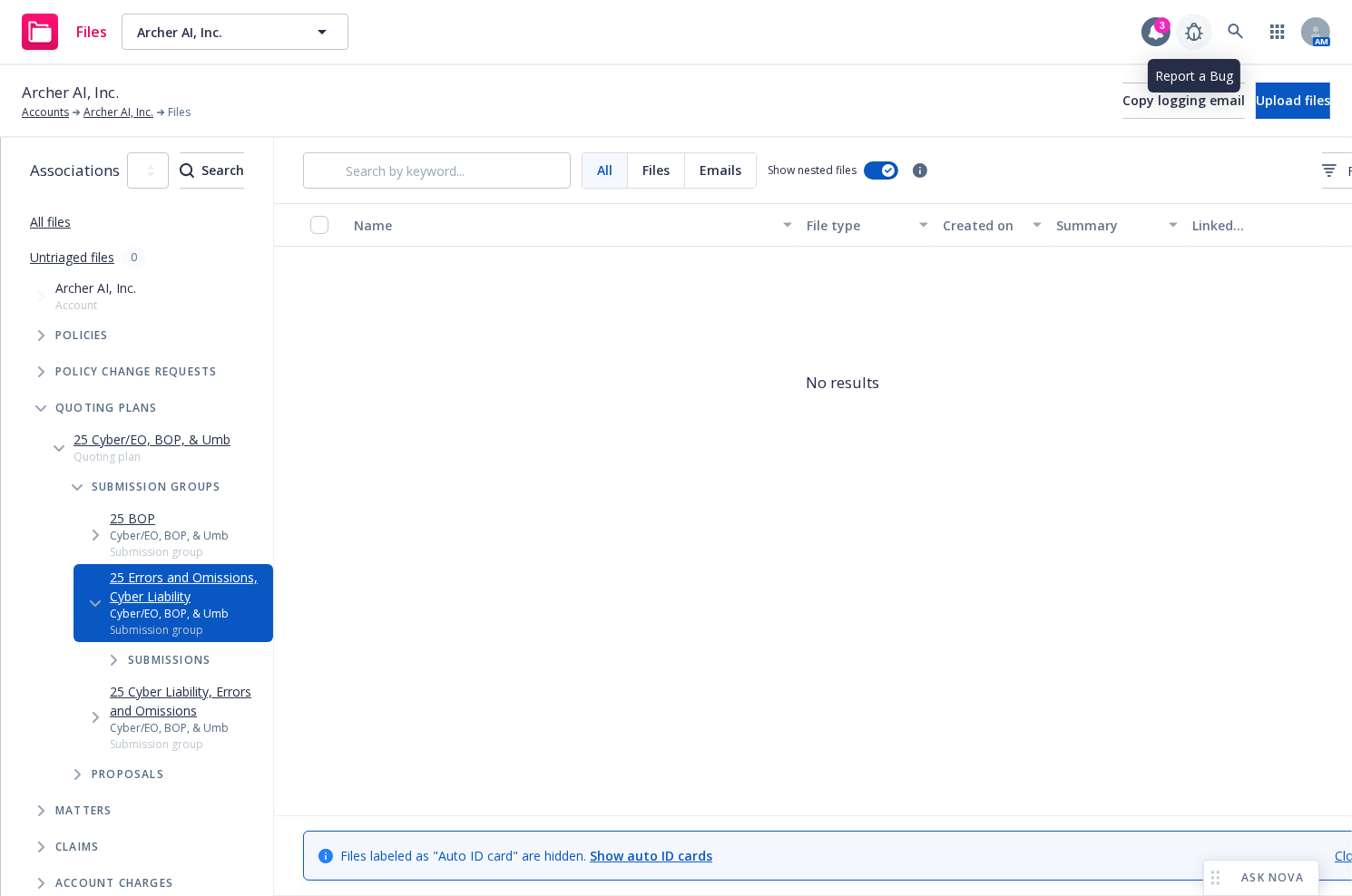 click 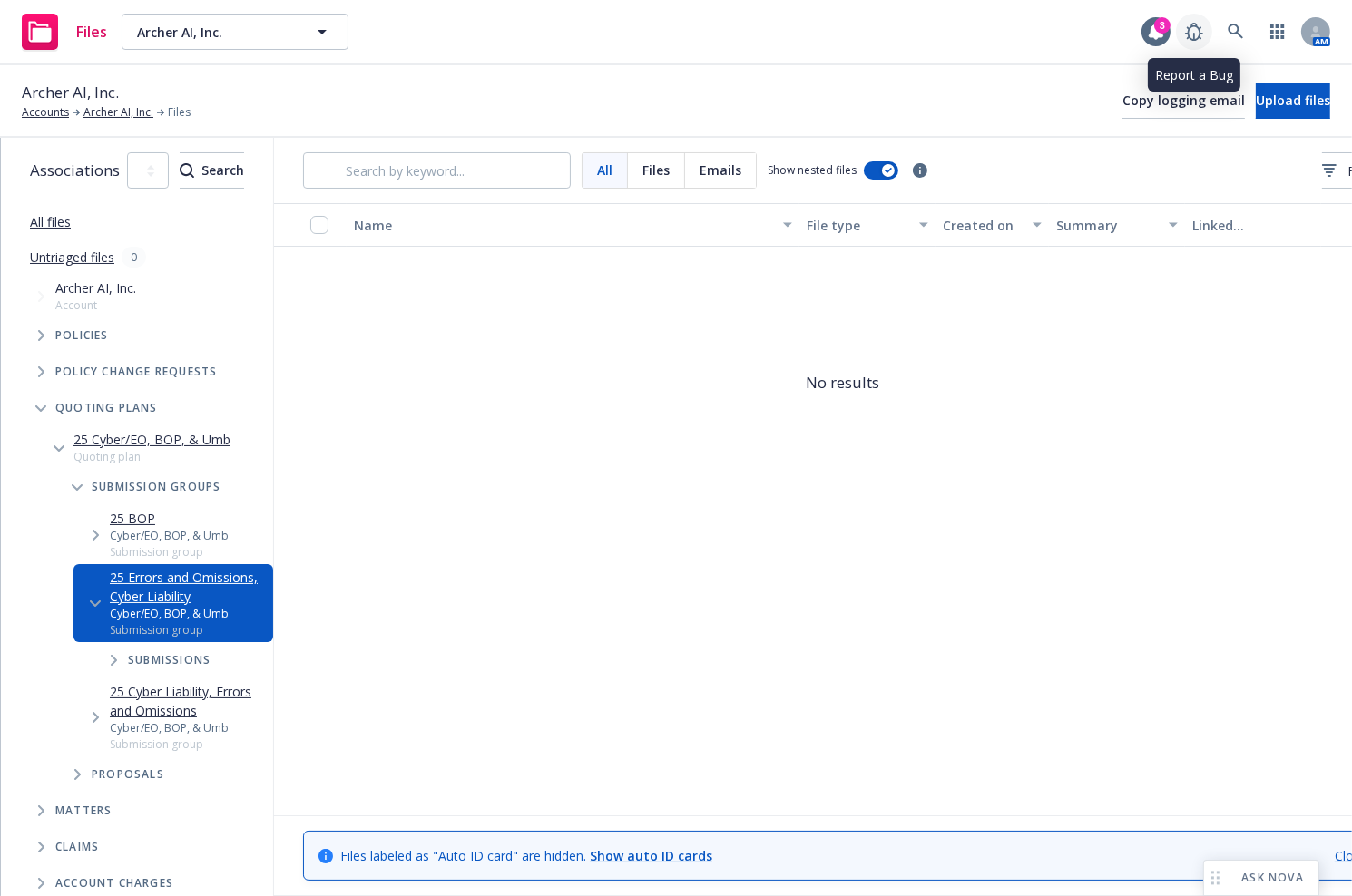 click at bounding box center [1194, 32] 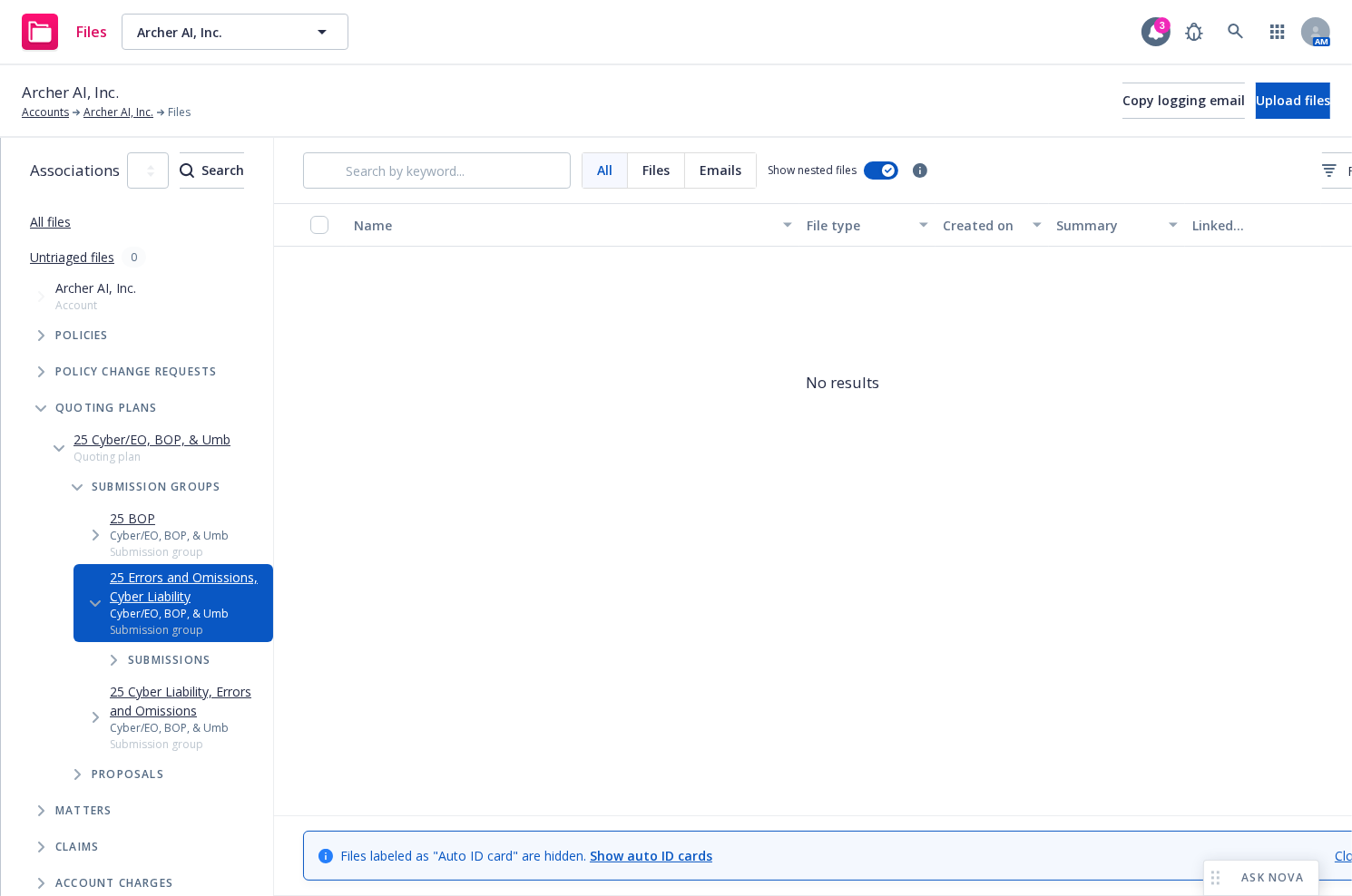 click on "No results" at bounding box center (843, 383) 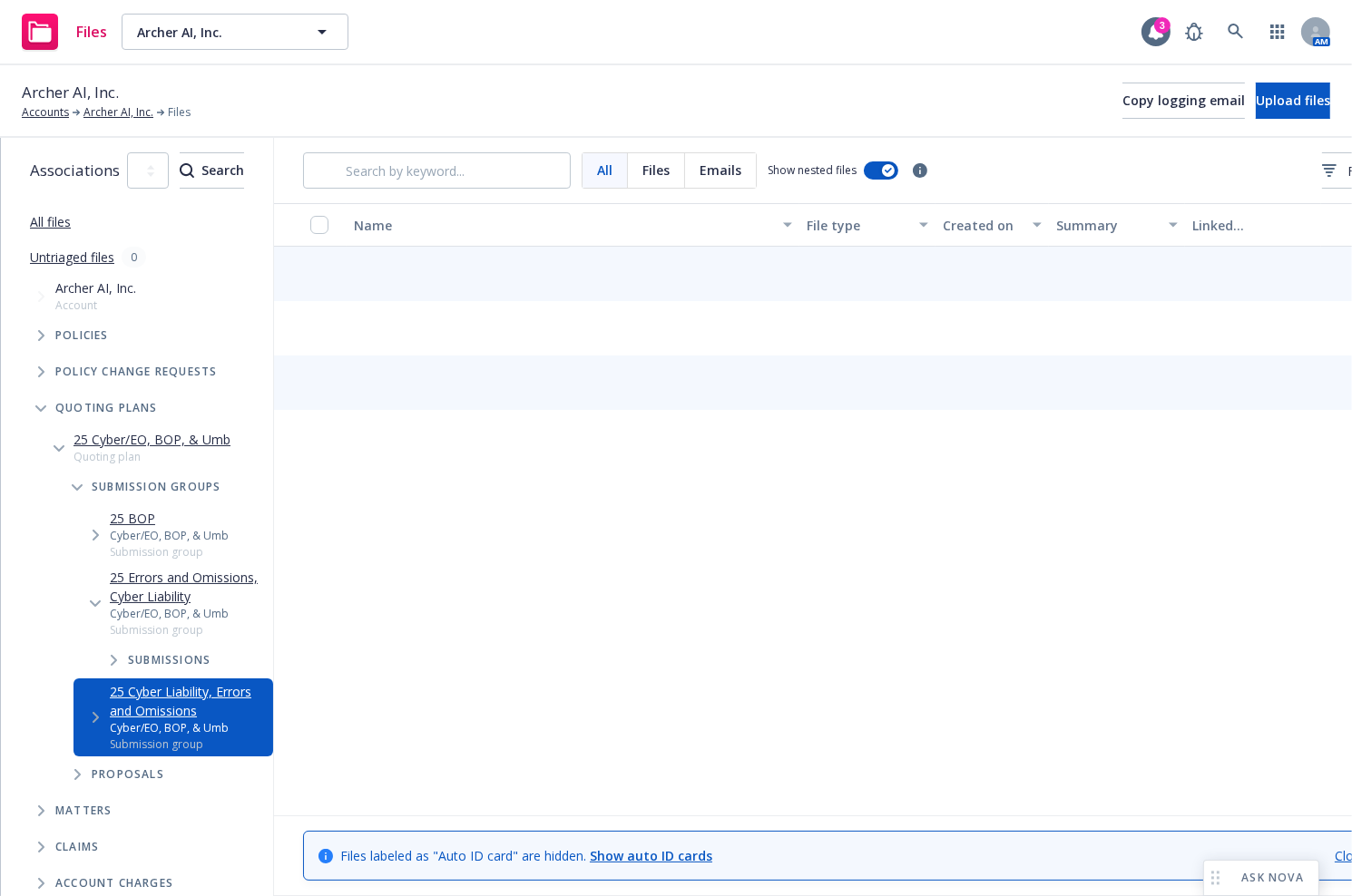 click on "Submissions" at bounding box center [182, 660] 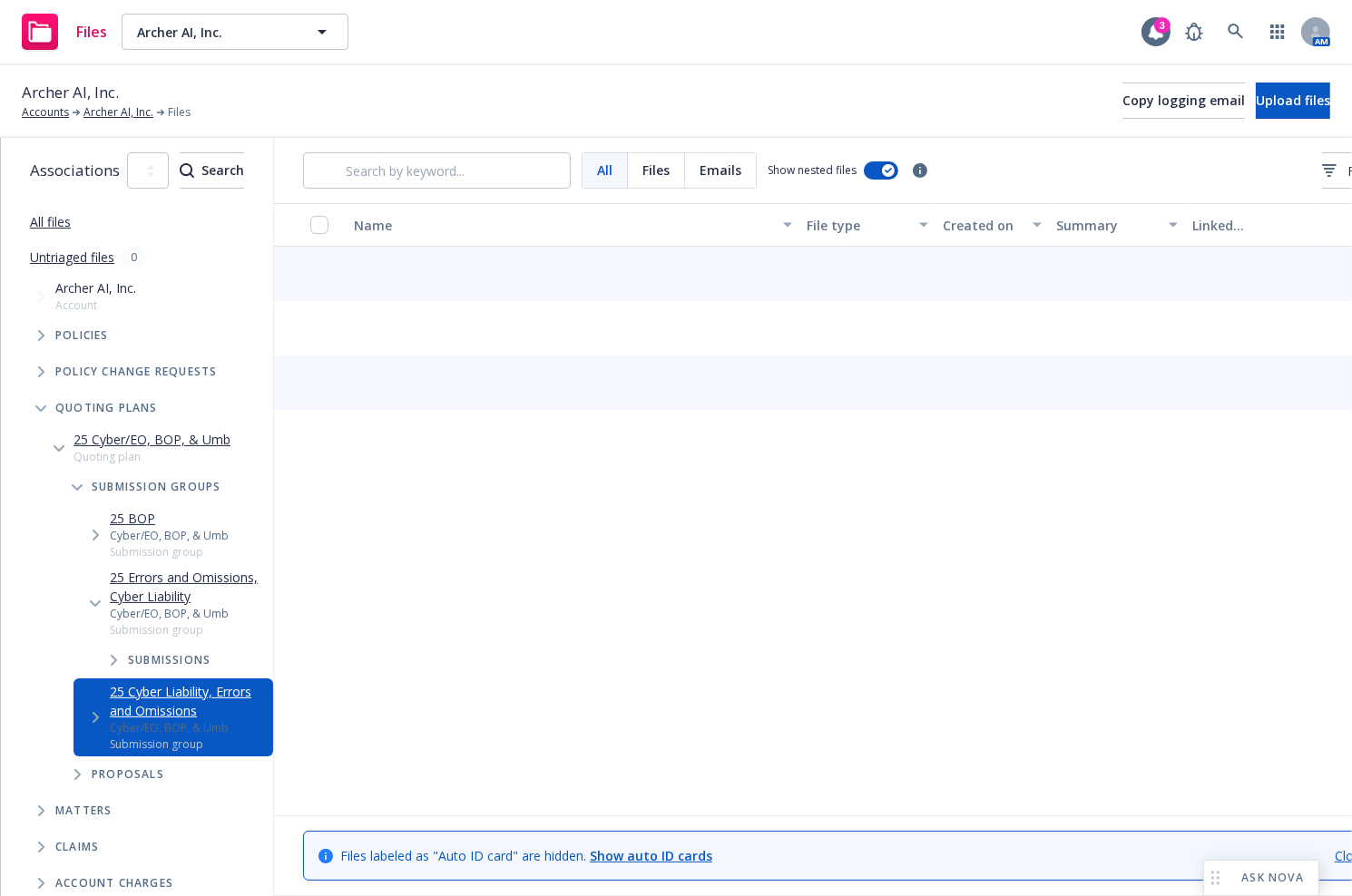 click at bounding box center [113, 660] 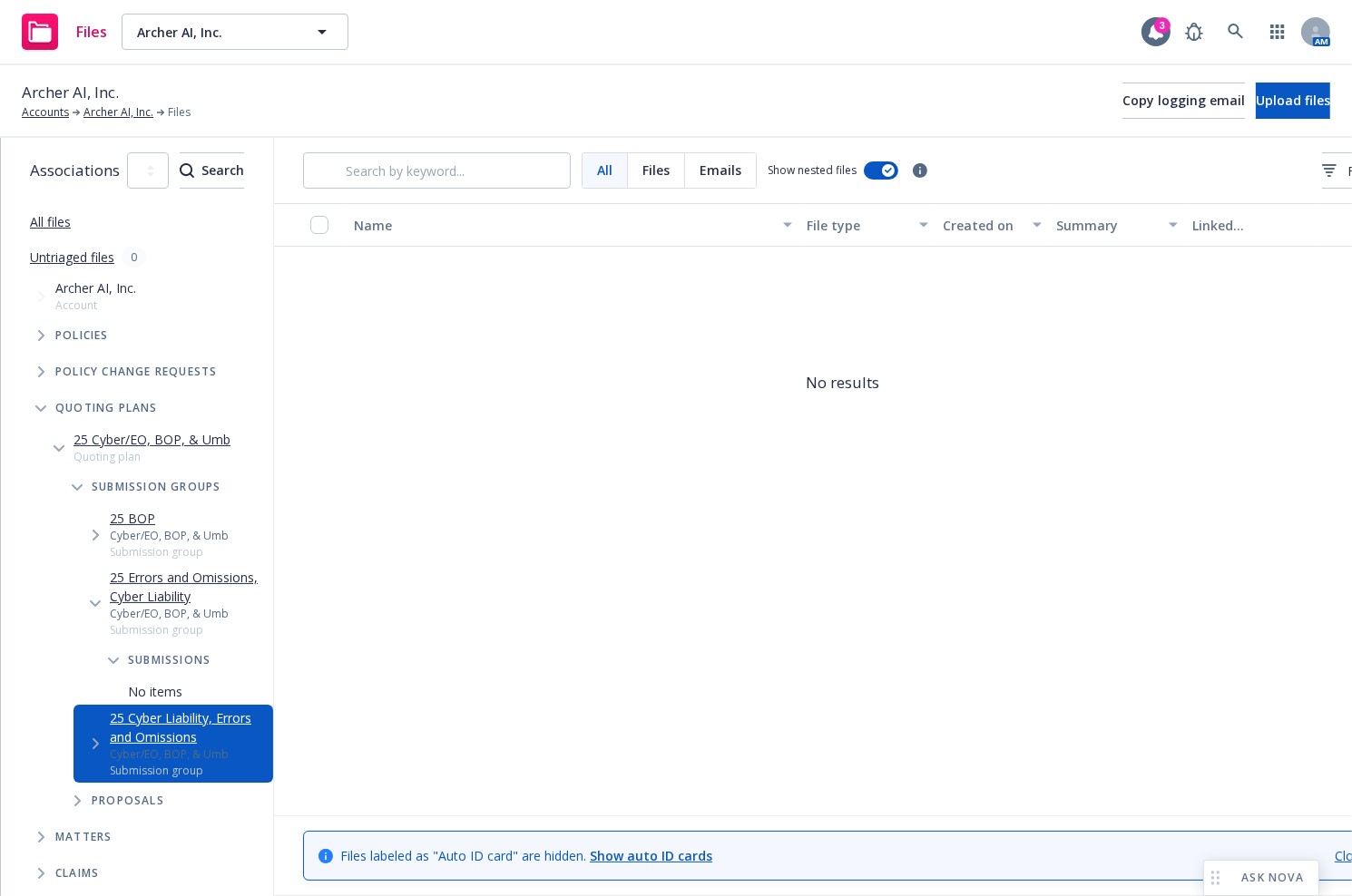 click at bounding box center [95, 744] 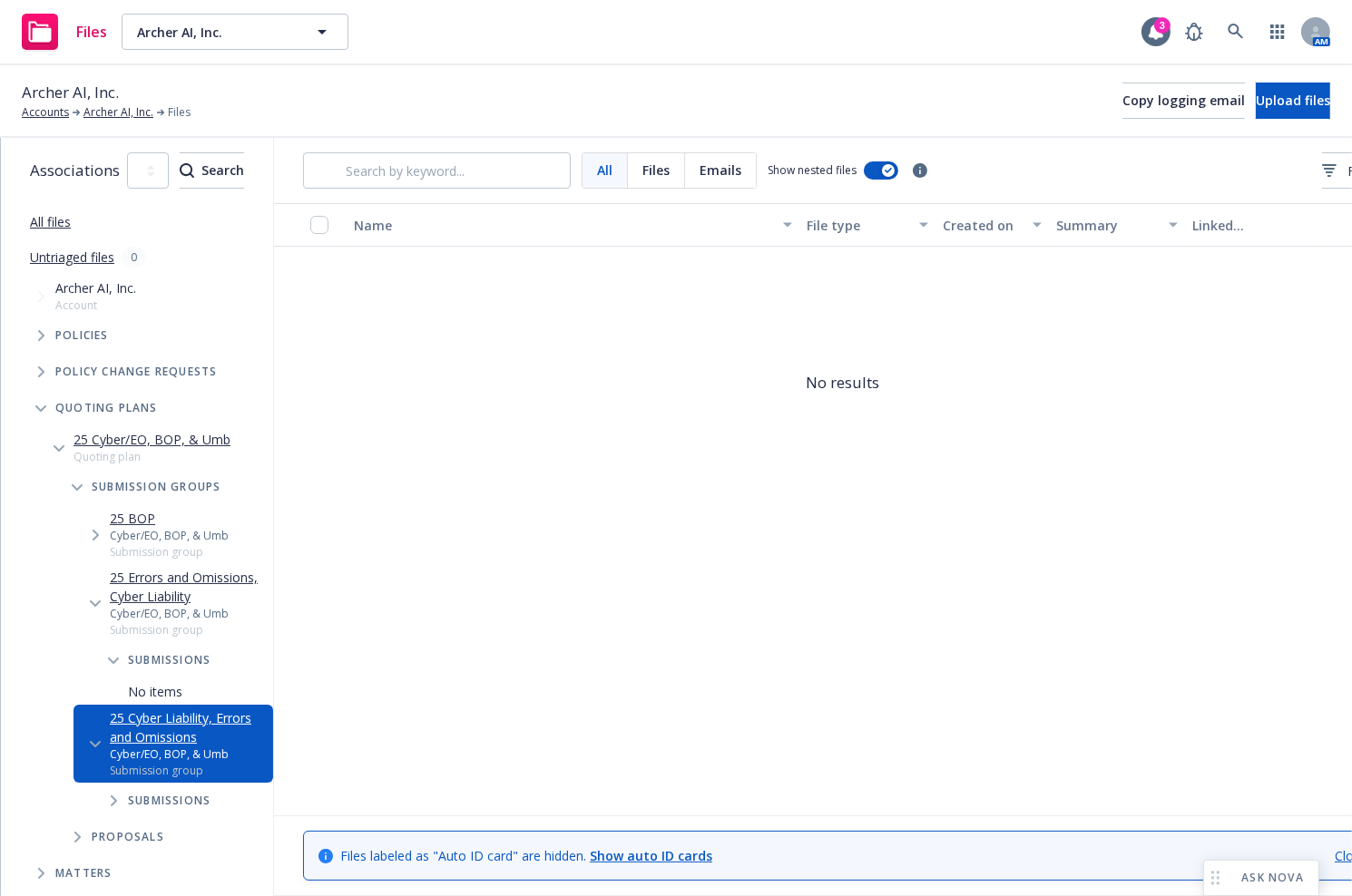 click at bounding box center (113, 801) 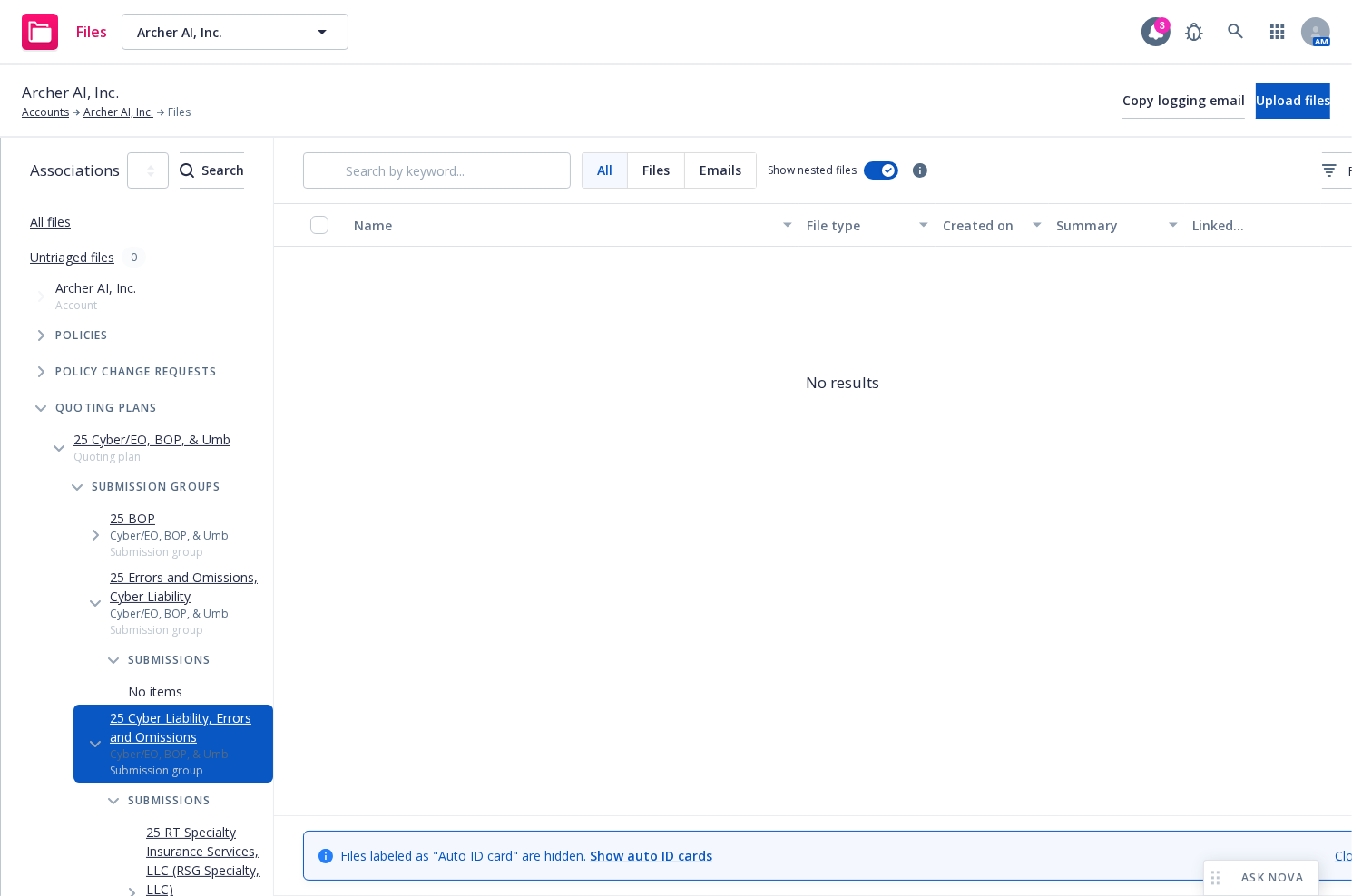 scroll, scrollTop: 403, scrollLeft: 0, axis: vertical 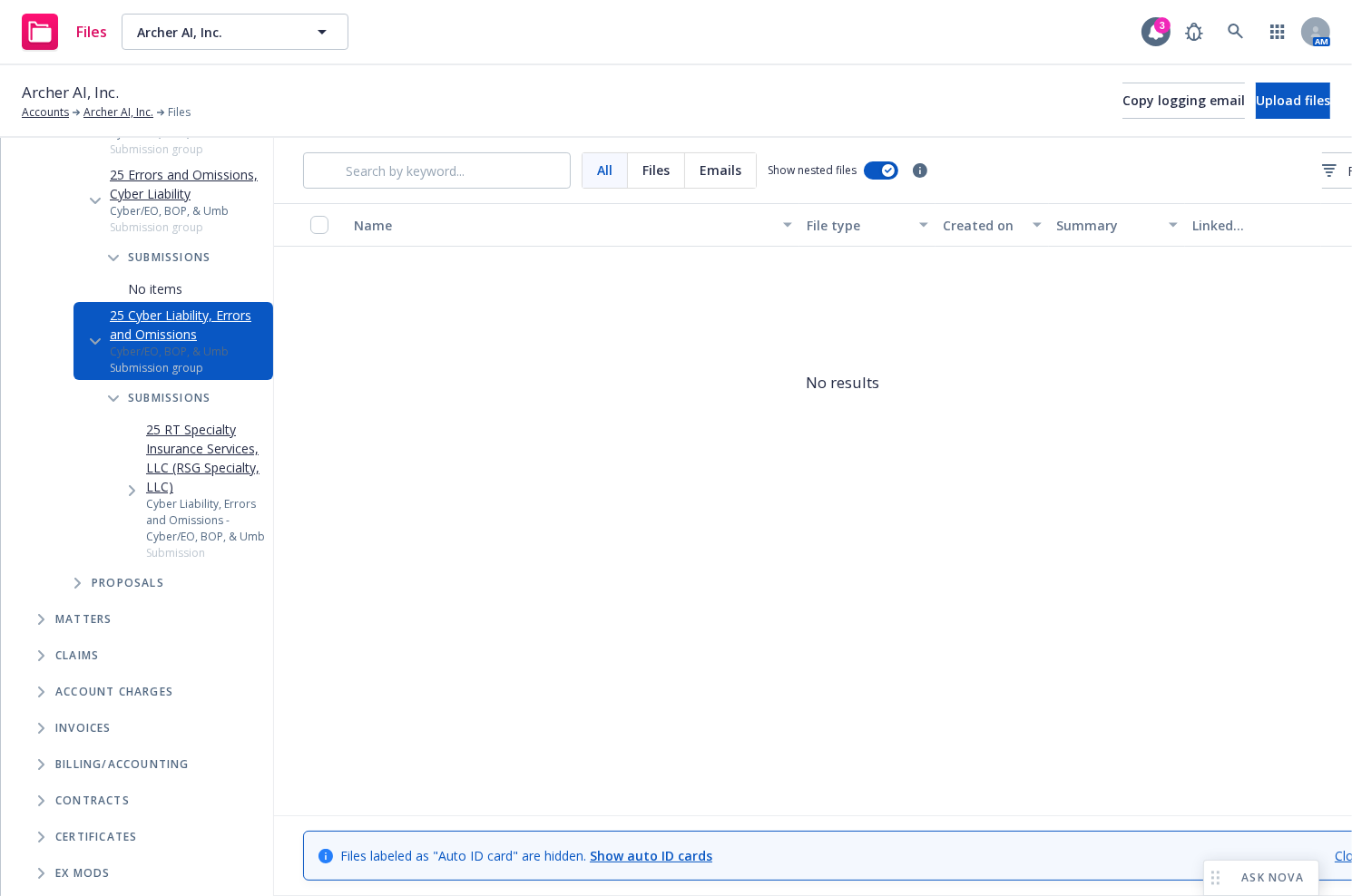 click at bounding box center [132, 491] 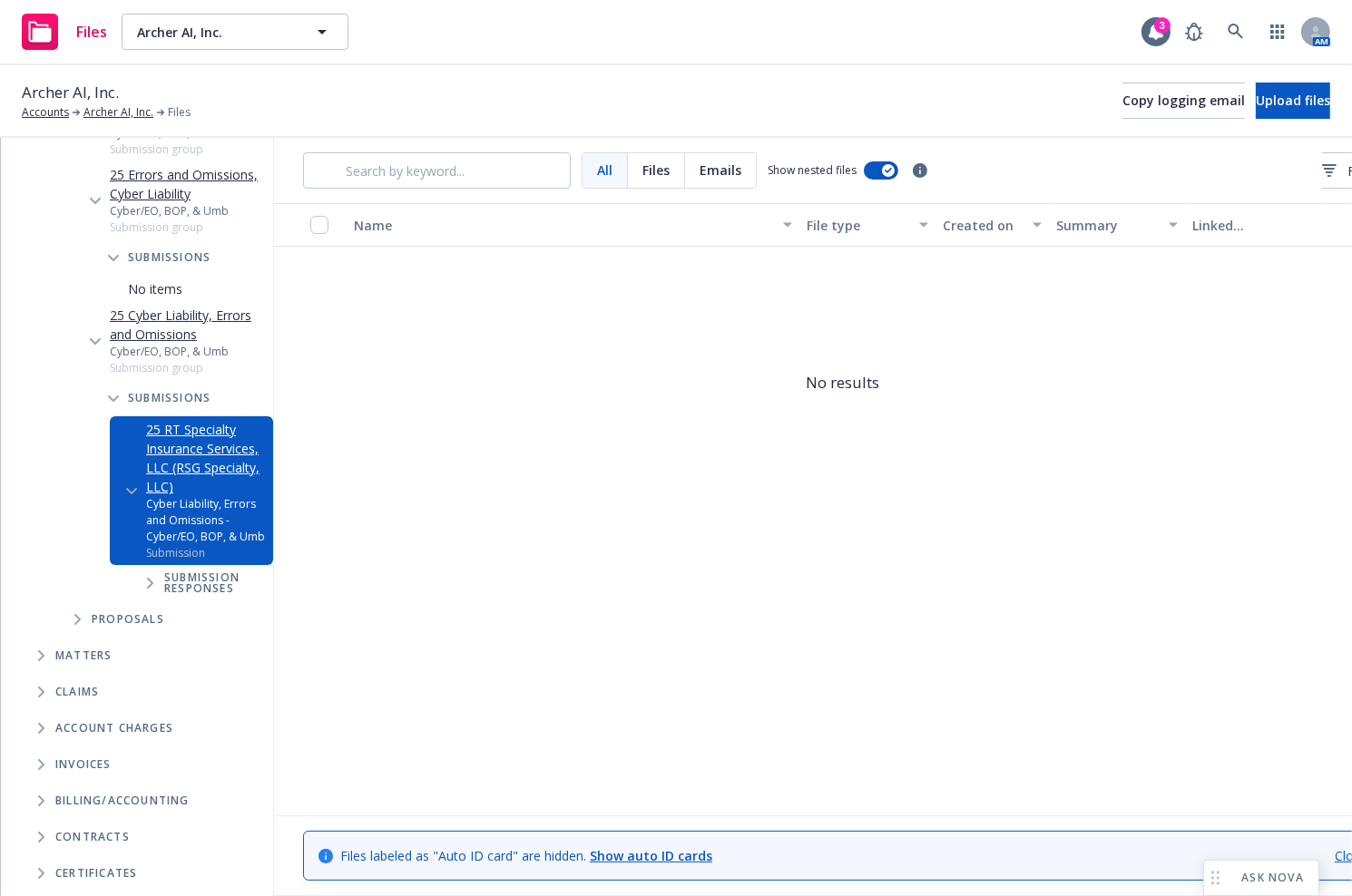 scroll, scrollTop: 0, scrollLeft: 0, axis: both 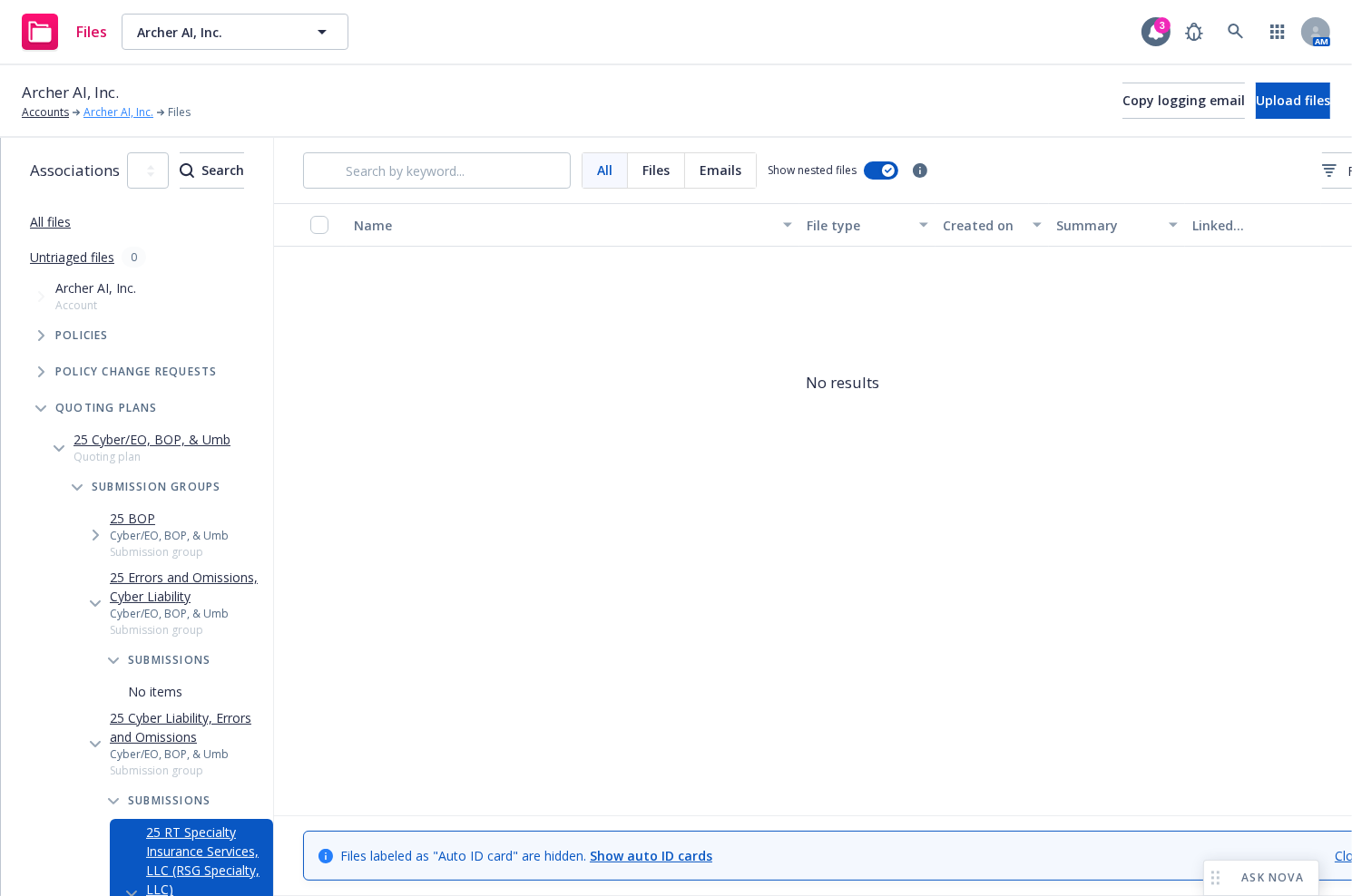 click on "Archer AI, Inc." at bounding box center [118, 112] 